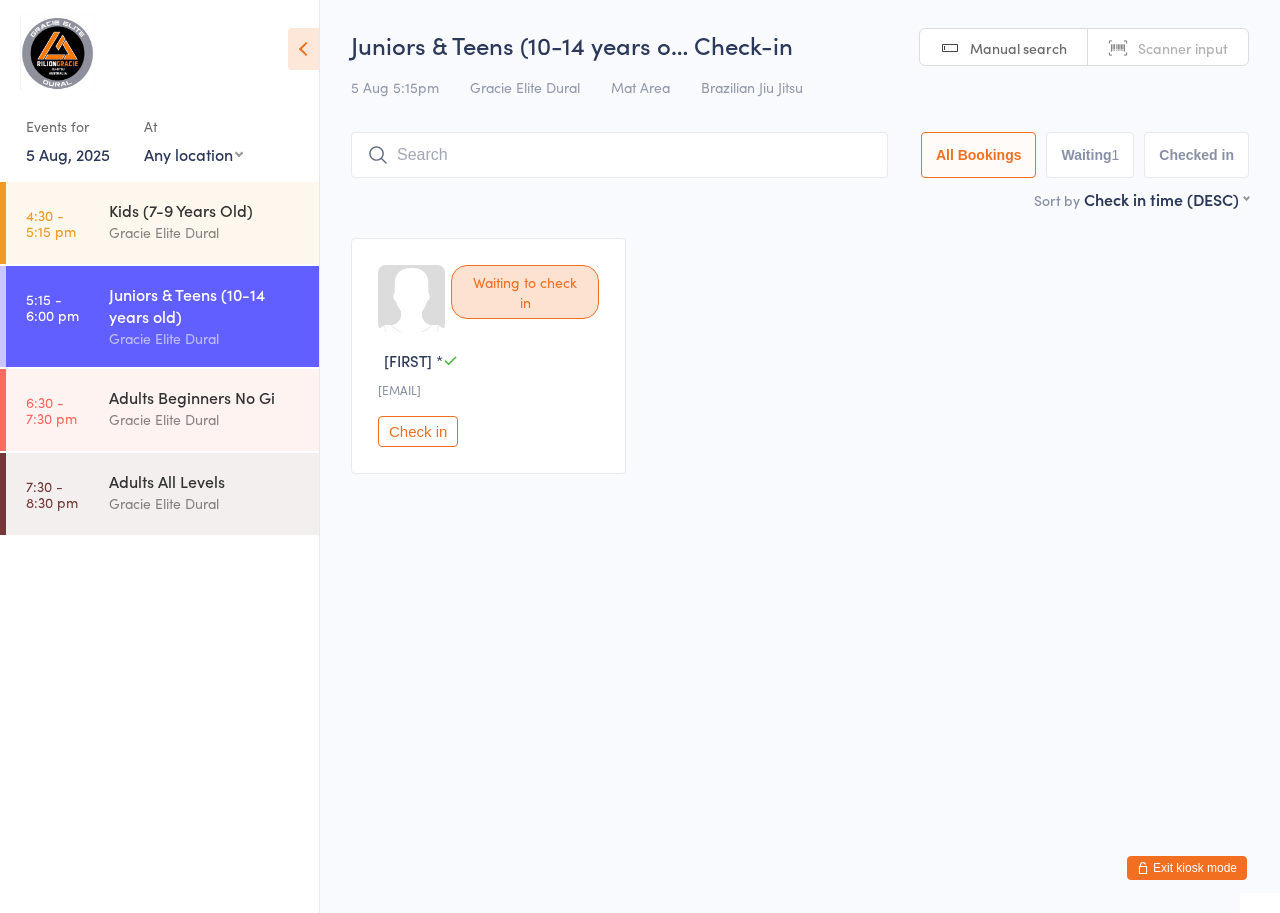 scroll, scrollTop: 0, scrollLeft: 0, axis: both 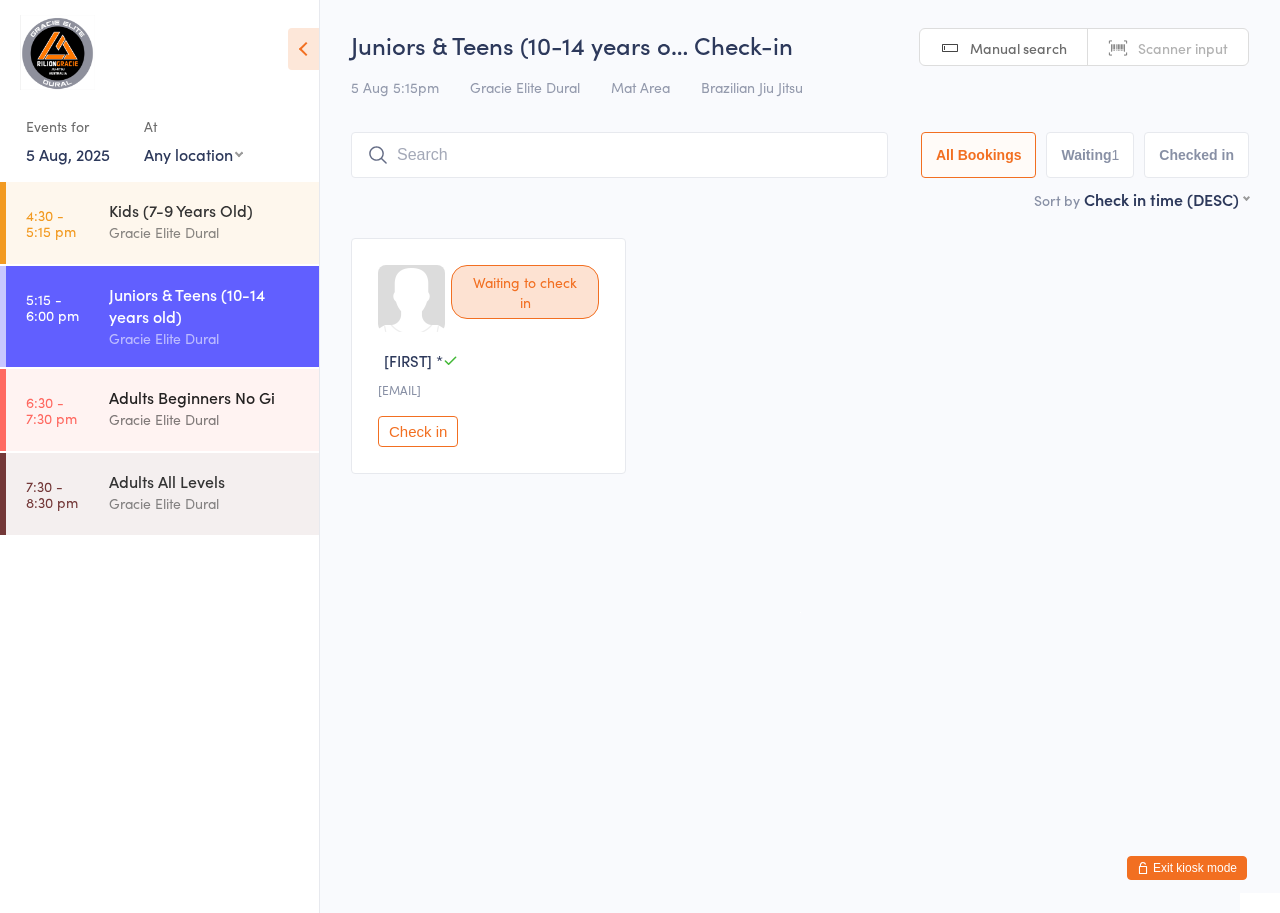 click on "Adults Beginners No Gi" at bounding box center [205, 397] 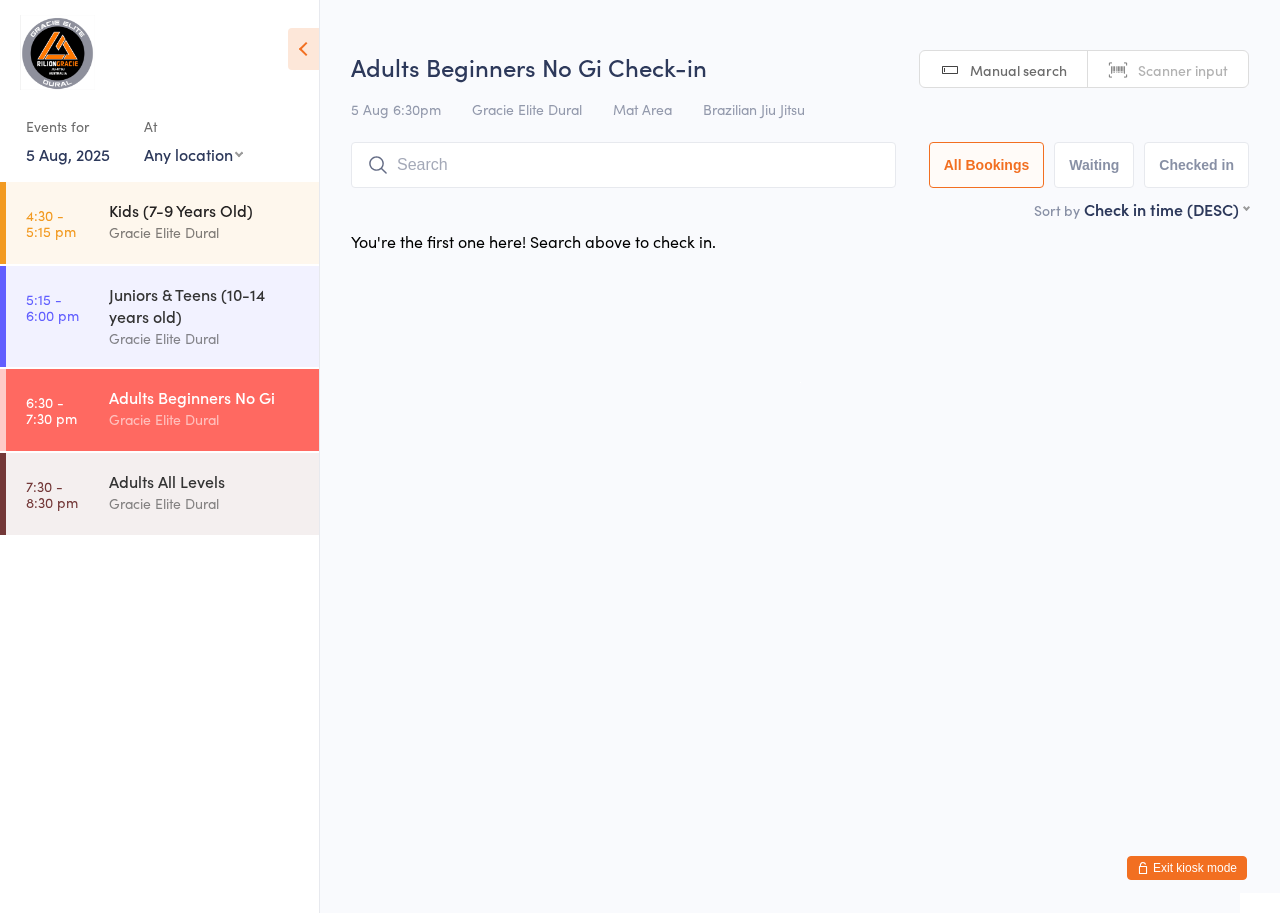 click on "Kids (7-9 Years Old)" at bounding box center [205, 210] 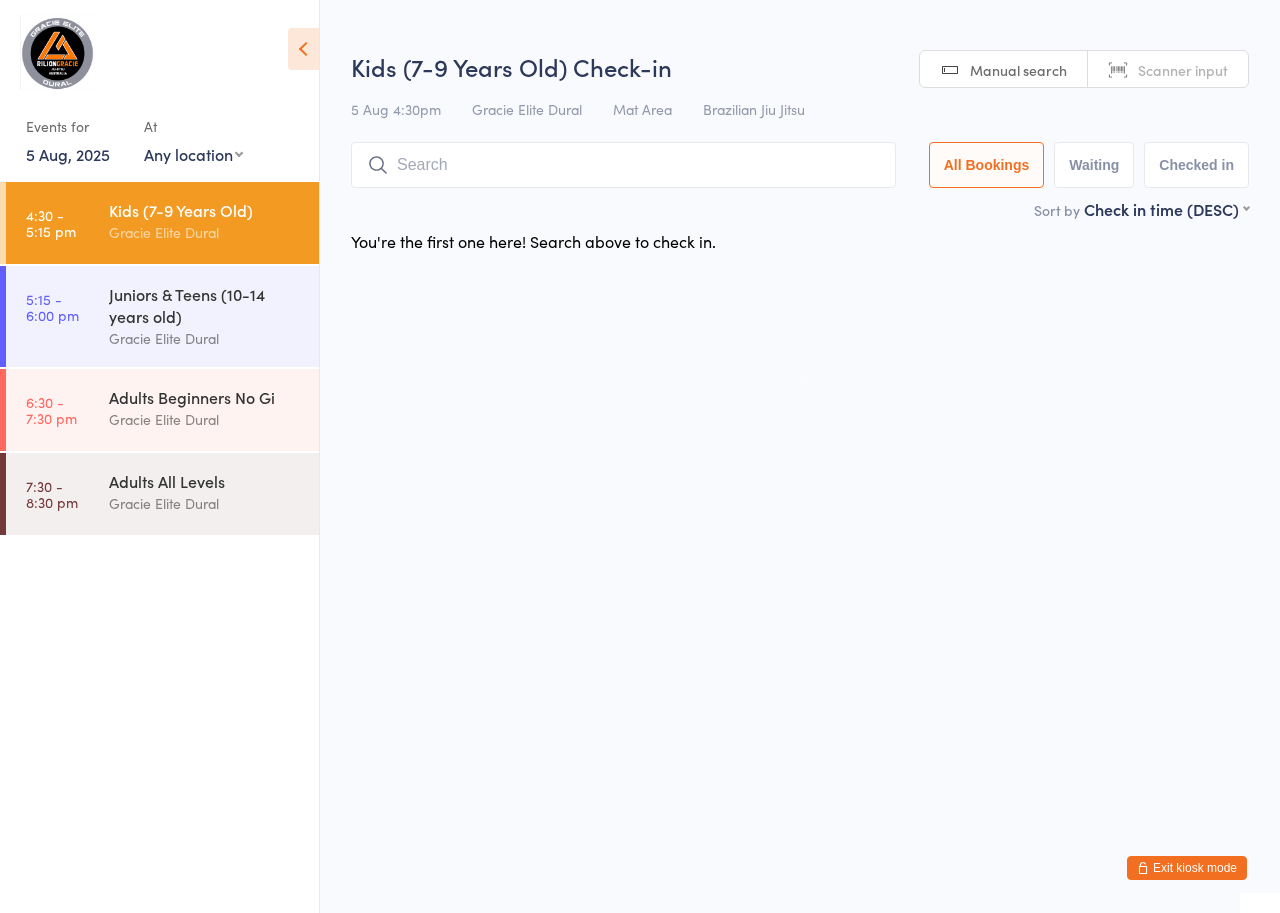 click on "5 Aug, 2025" at bounding box center [68, 154] 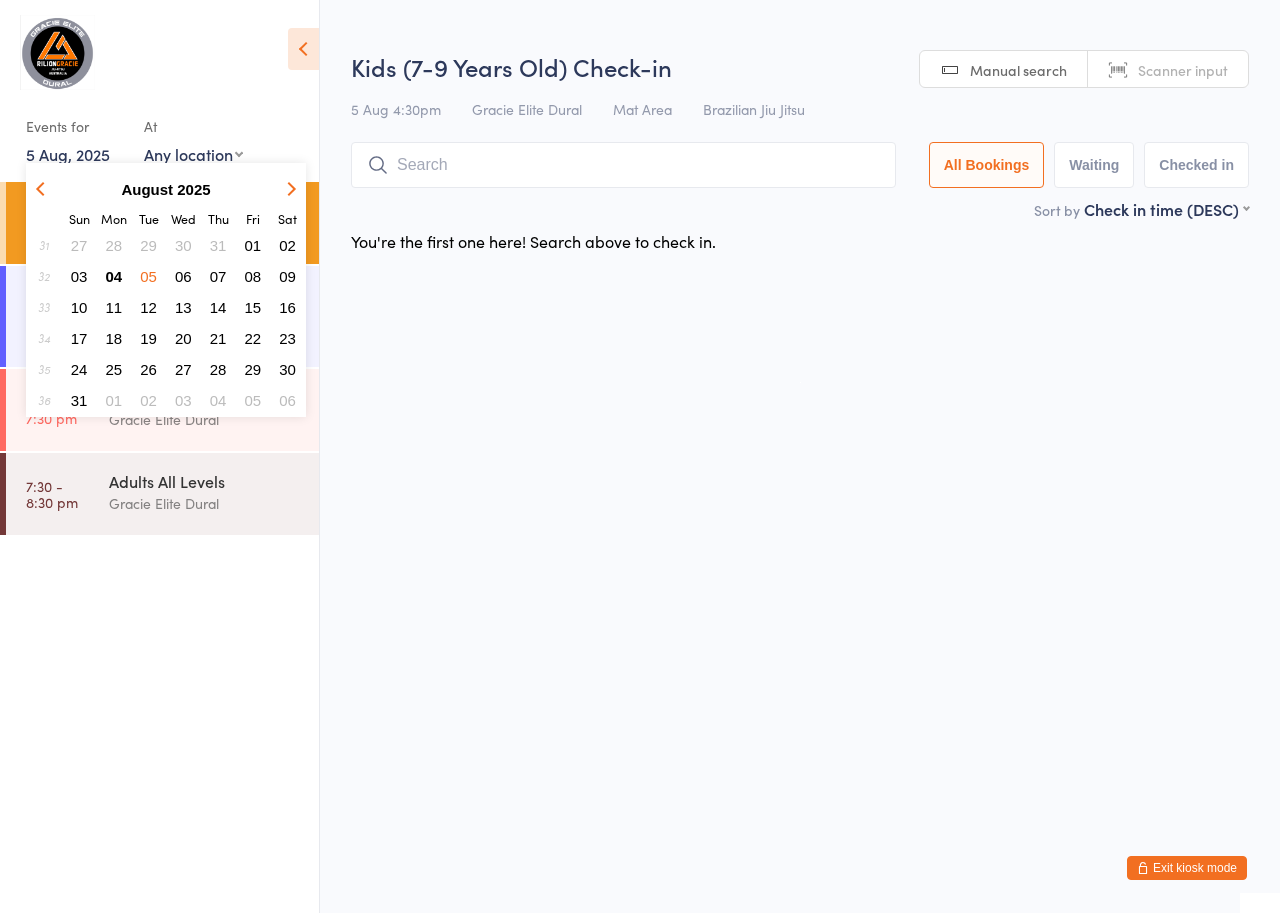 click on "04" at bounding box center [114, 276] 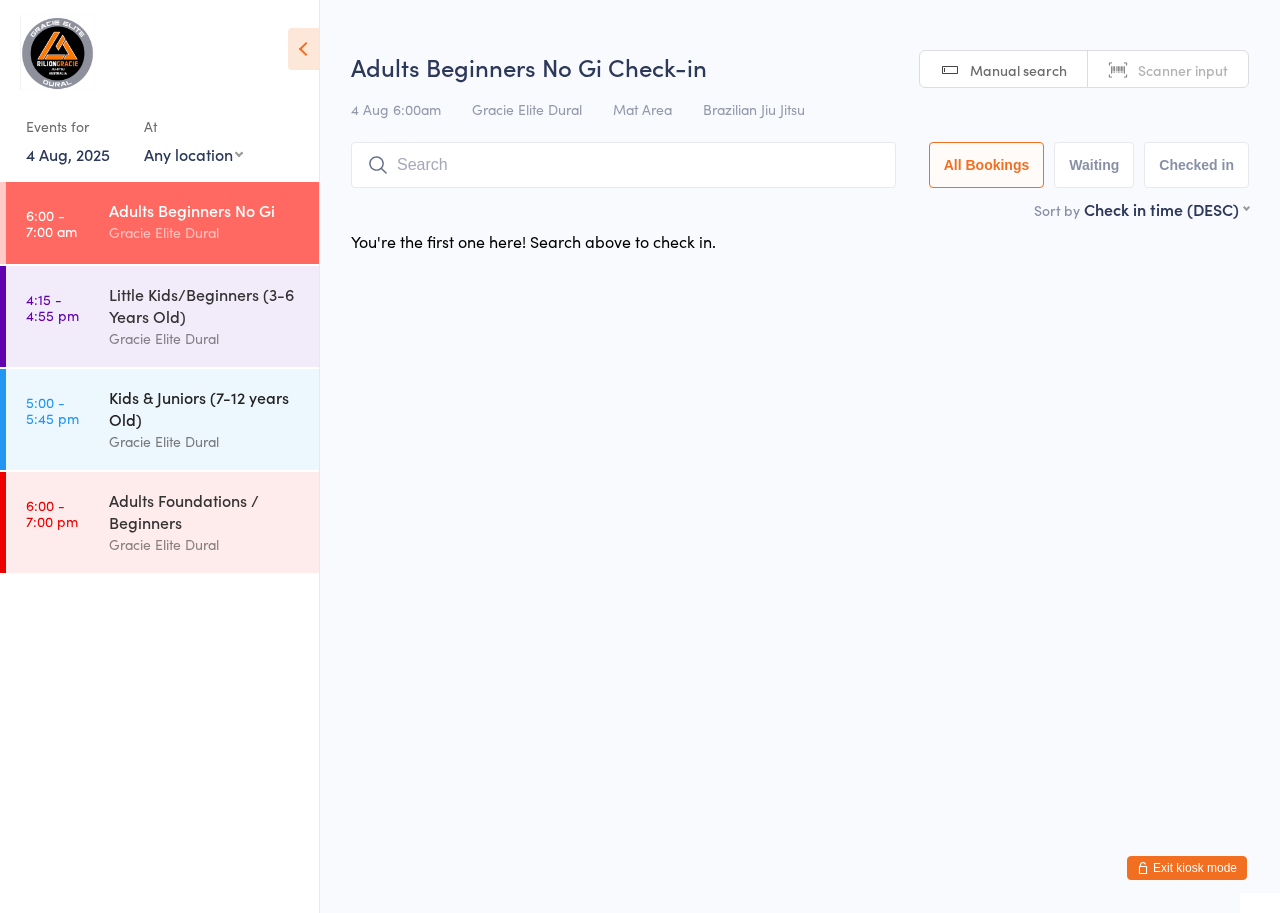 click on "Kids & Juniors (7-12 years Old)" at bounding box center [205, 408] 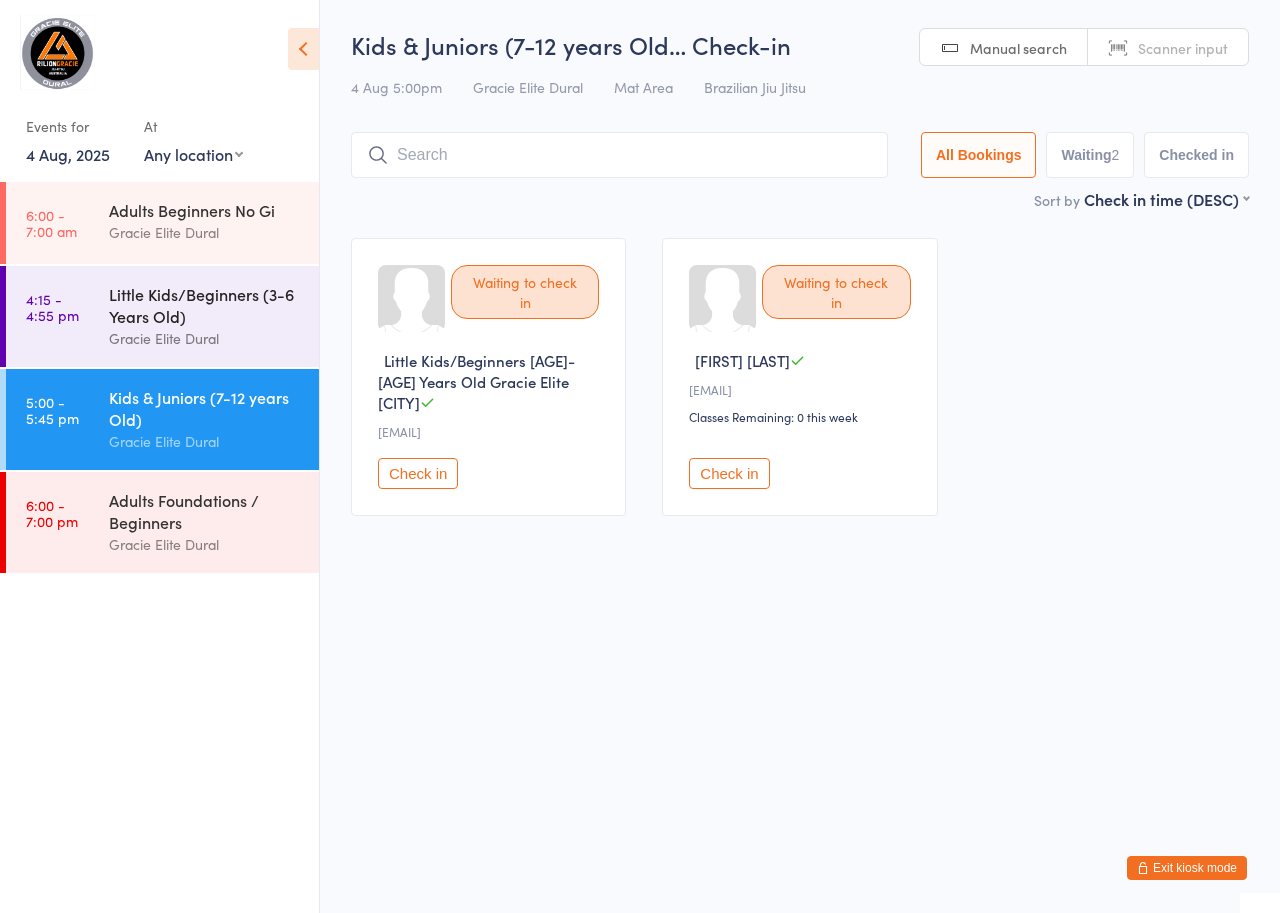 click on "Little Kids/Beginners (3-6 Years Old)" at bounding box center (205, 305) 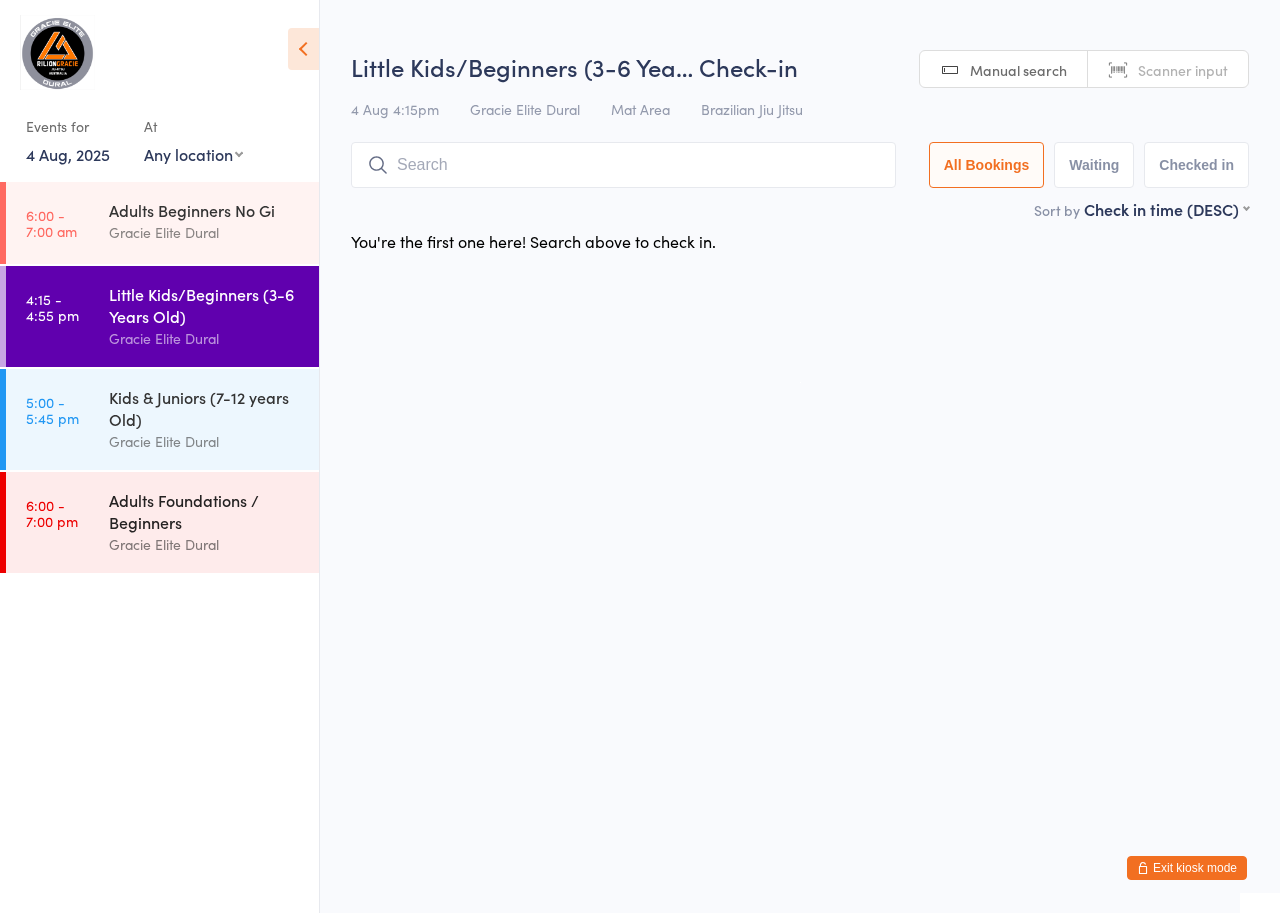 click on "Adults Foundations / Beginners" at bounding box center [205, 511] 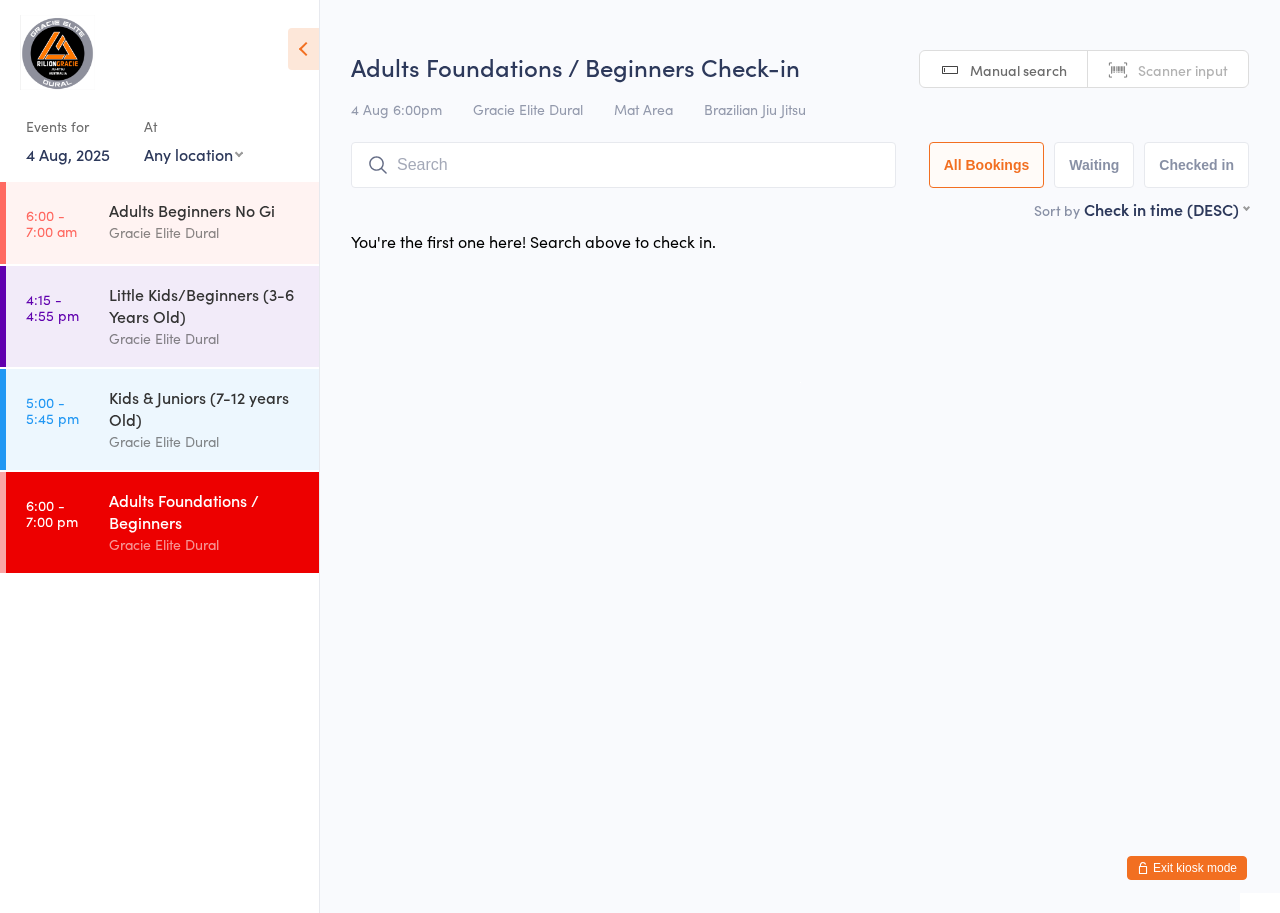 click on "4 Aug, 2025" at bounding box center (68, 154) 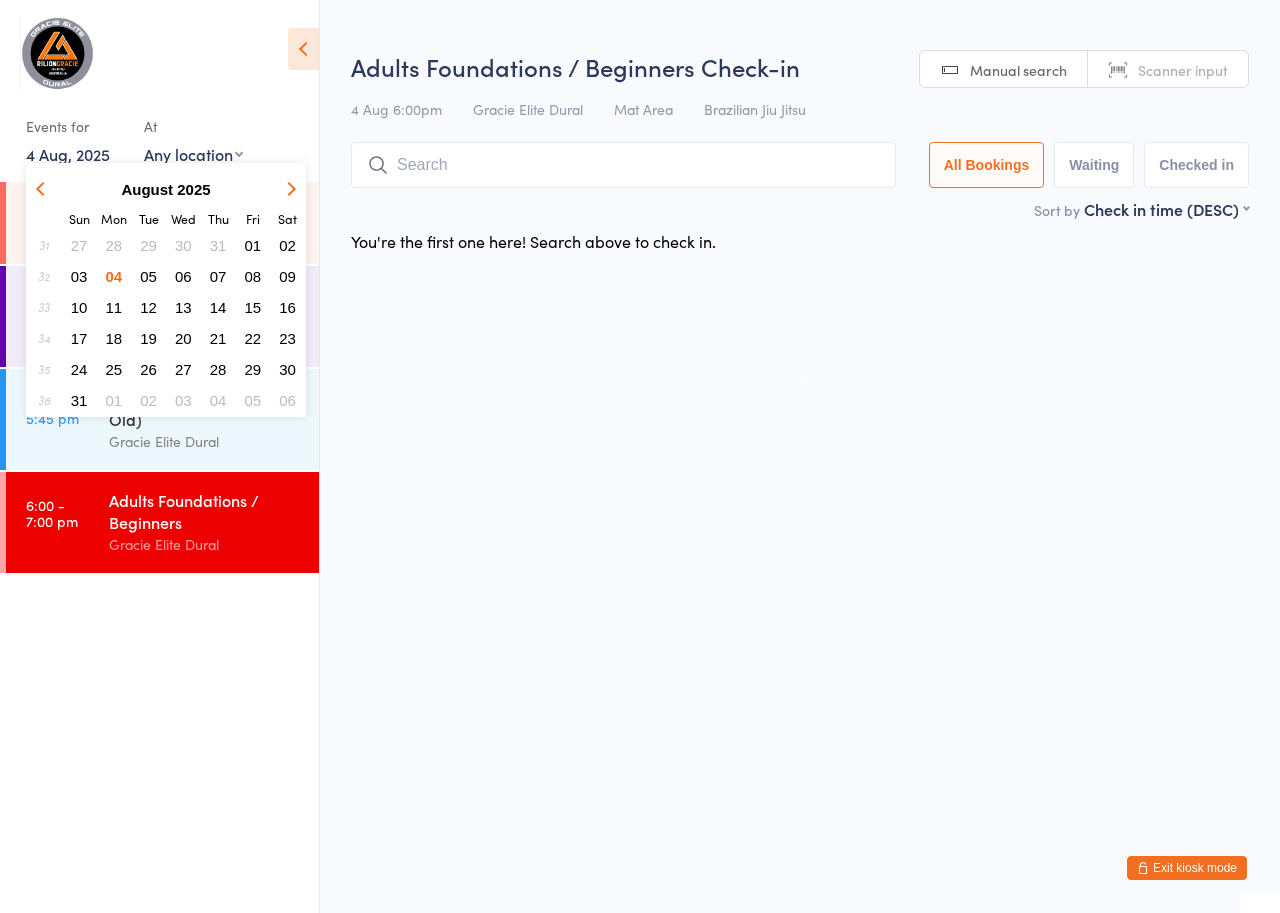 click on "07" at bounding box center (218, 276) 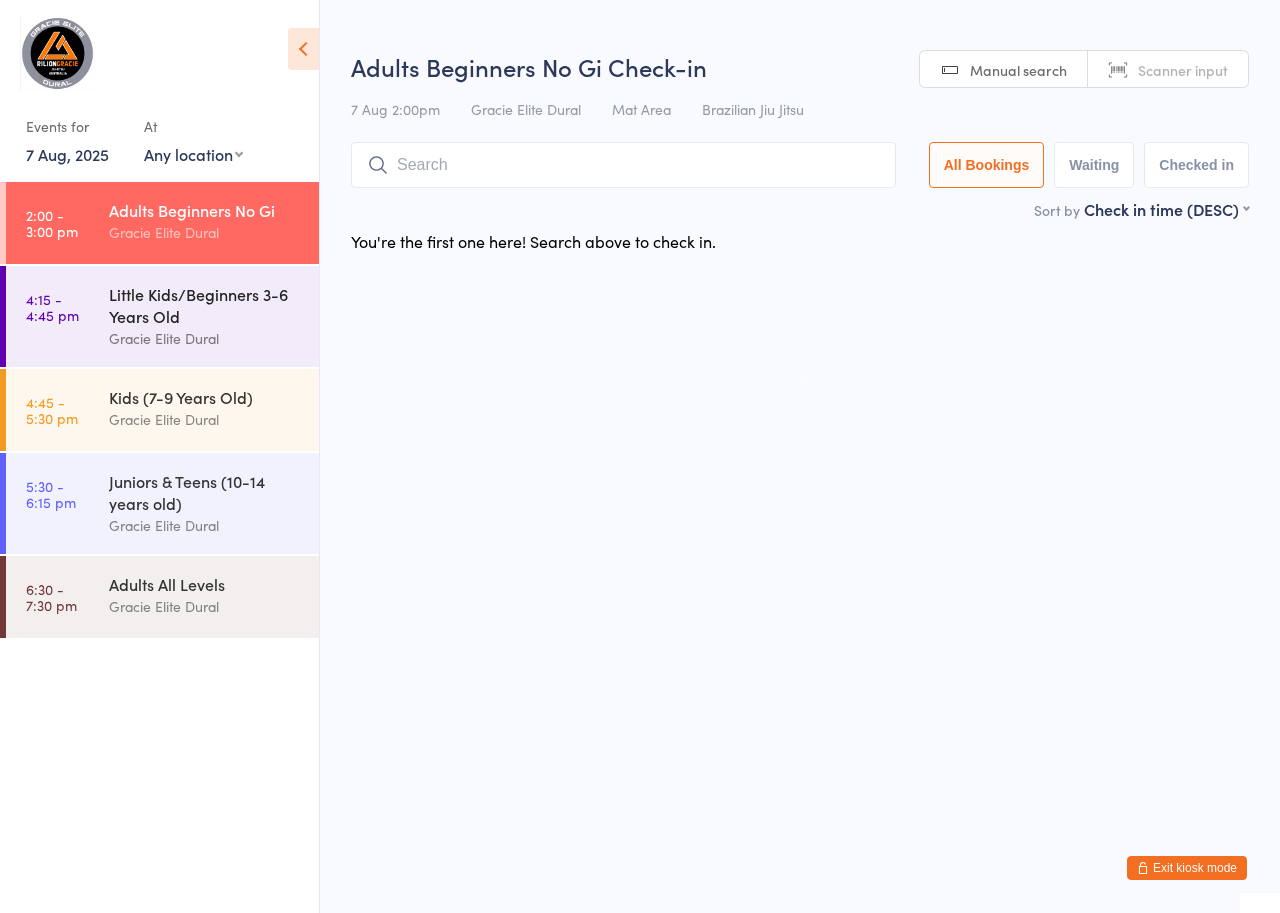 click on "Little Kids/Beginners [AGE]-[AGE] Years Old Gracie Elite [CITY]" at bounding box center (214, 316) 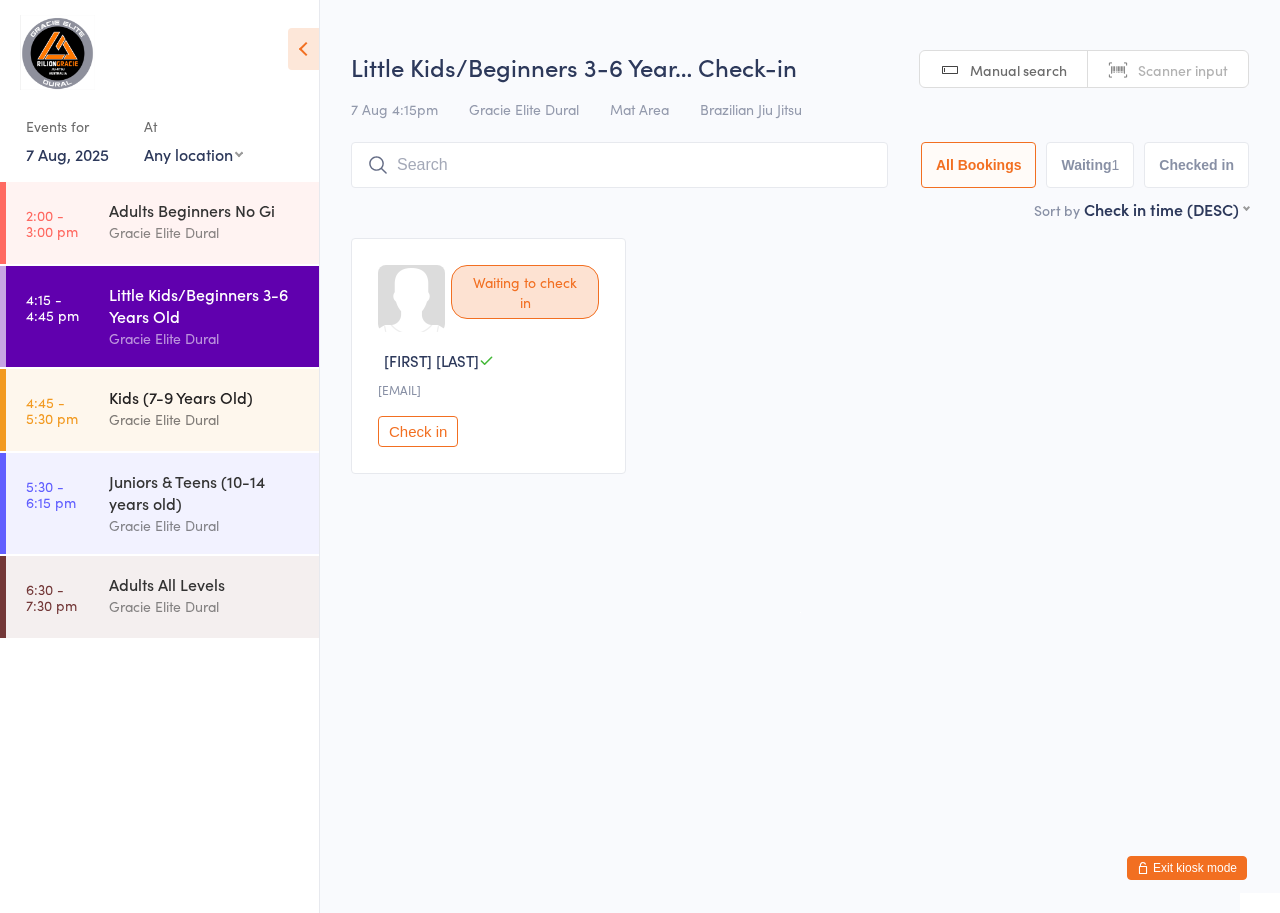 click on "Kids (7-9 Years Old)" at bounding box center [205, 397] 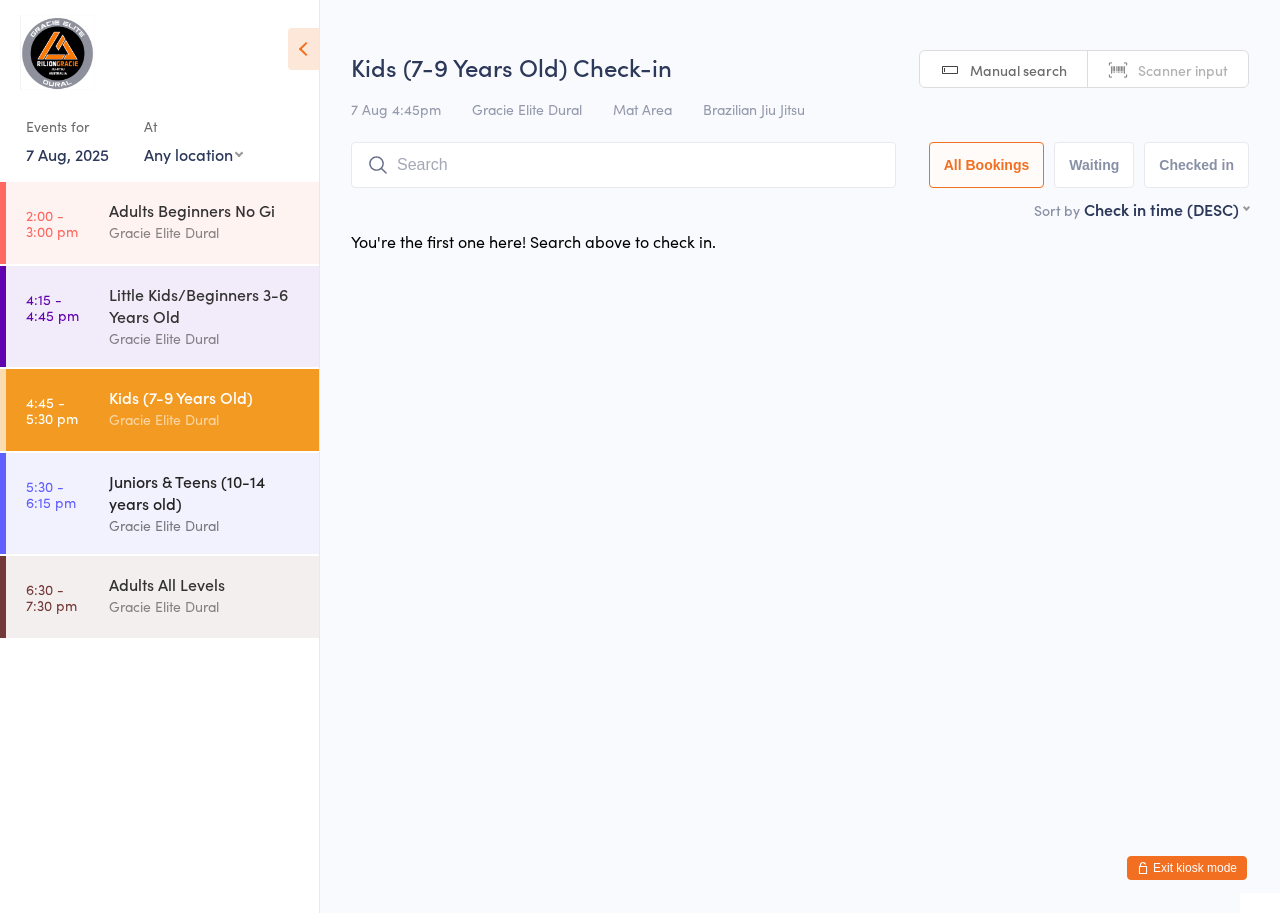 click on "Juniors & Teens (10-14 years old)" at bounding box center (205, 492) 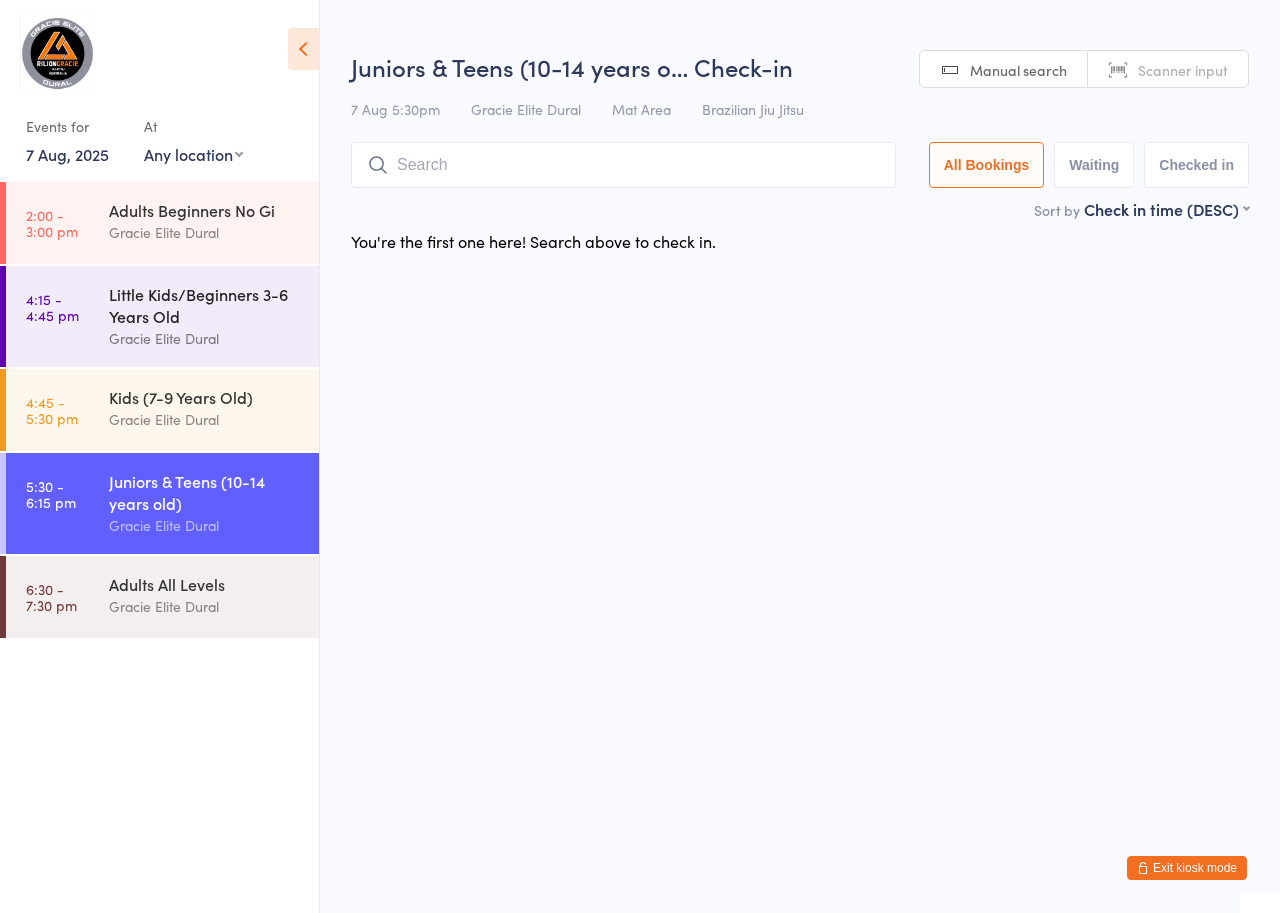 click on "Little Kids/Beginners 3-6 Years Old" at bounding box center [205, 305] 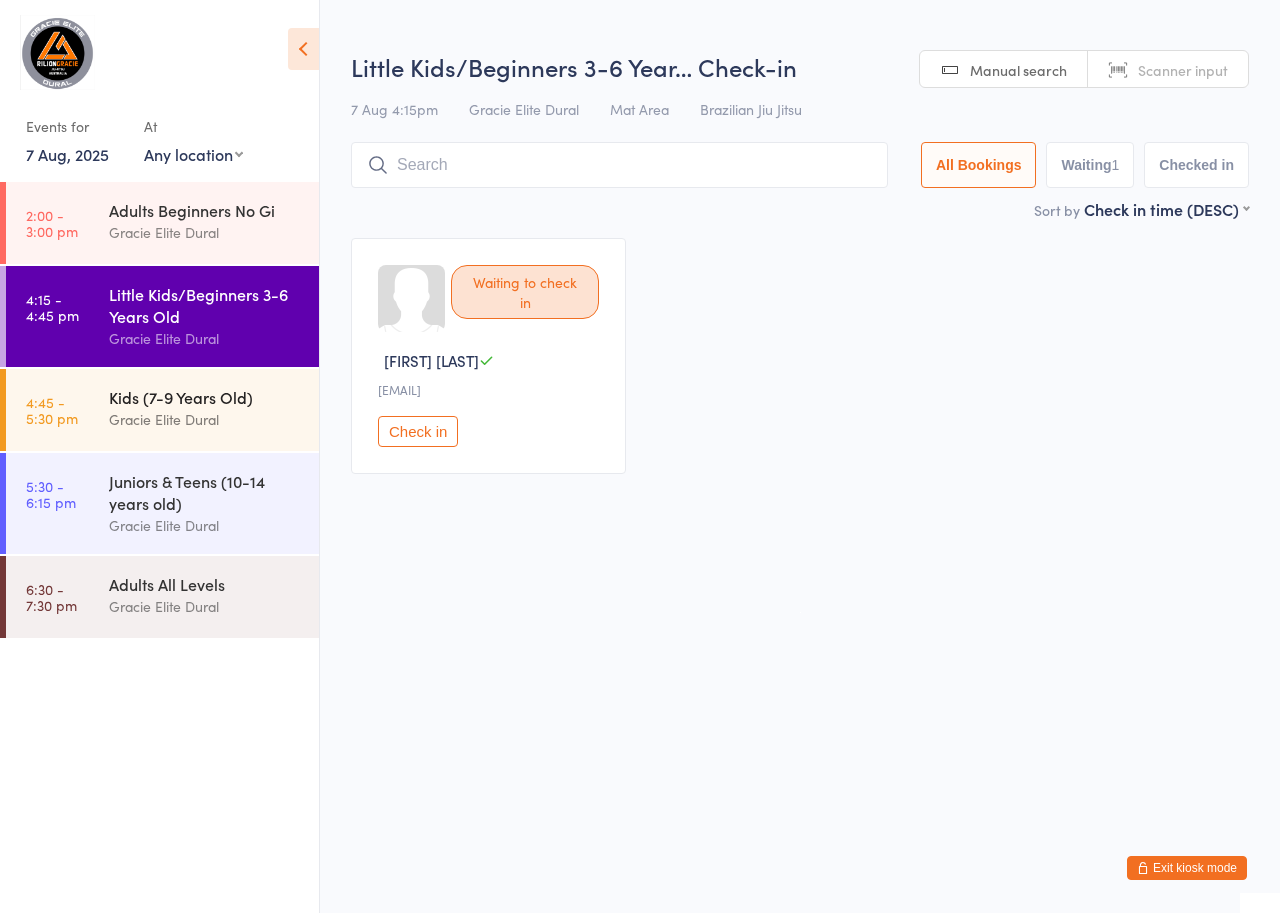 click on "Gracie Elite Dural" at bounding box center (205, 419) 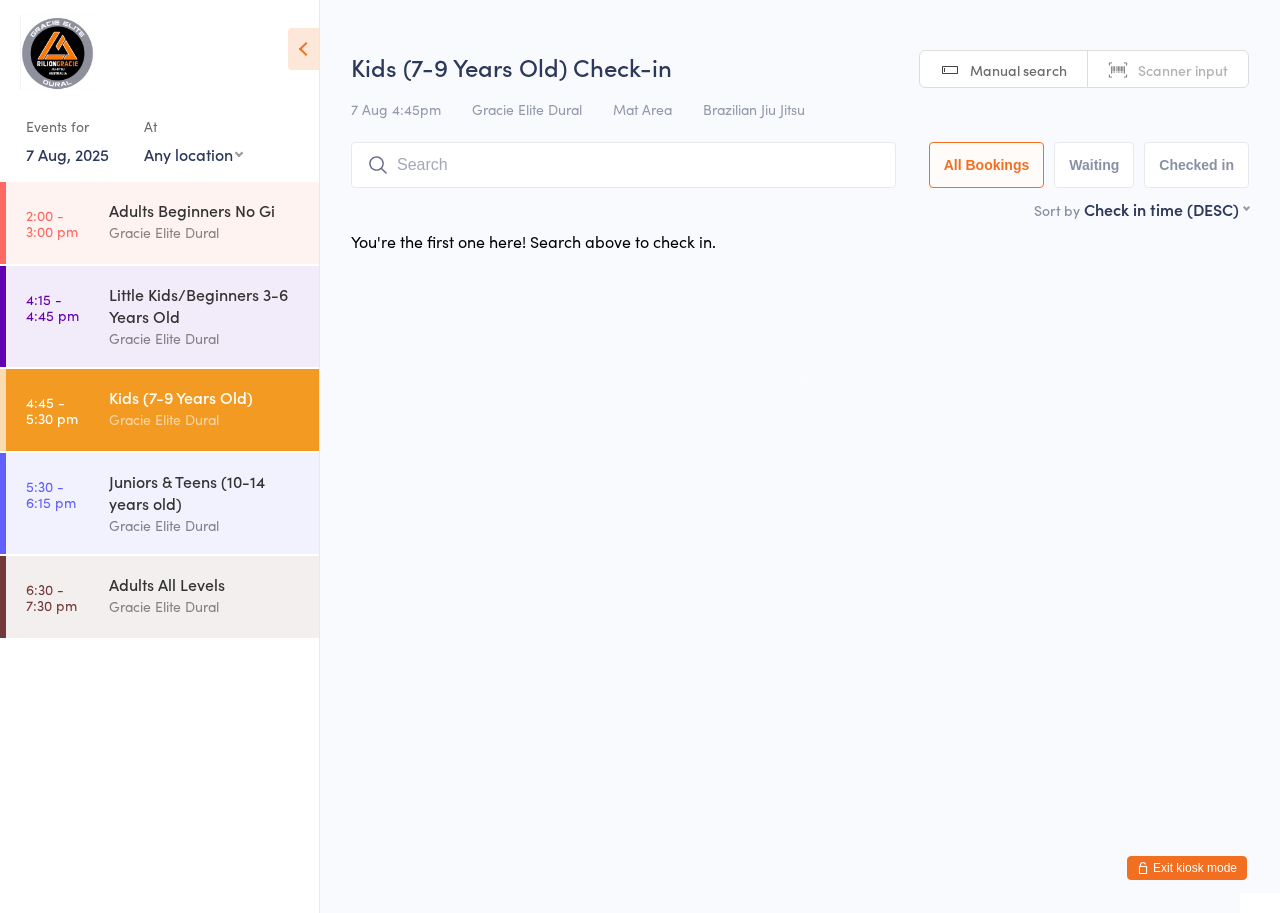 click on "7 Aug, 2025" at bounding box center [67, 154] 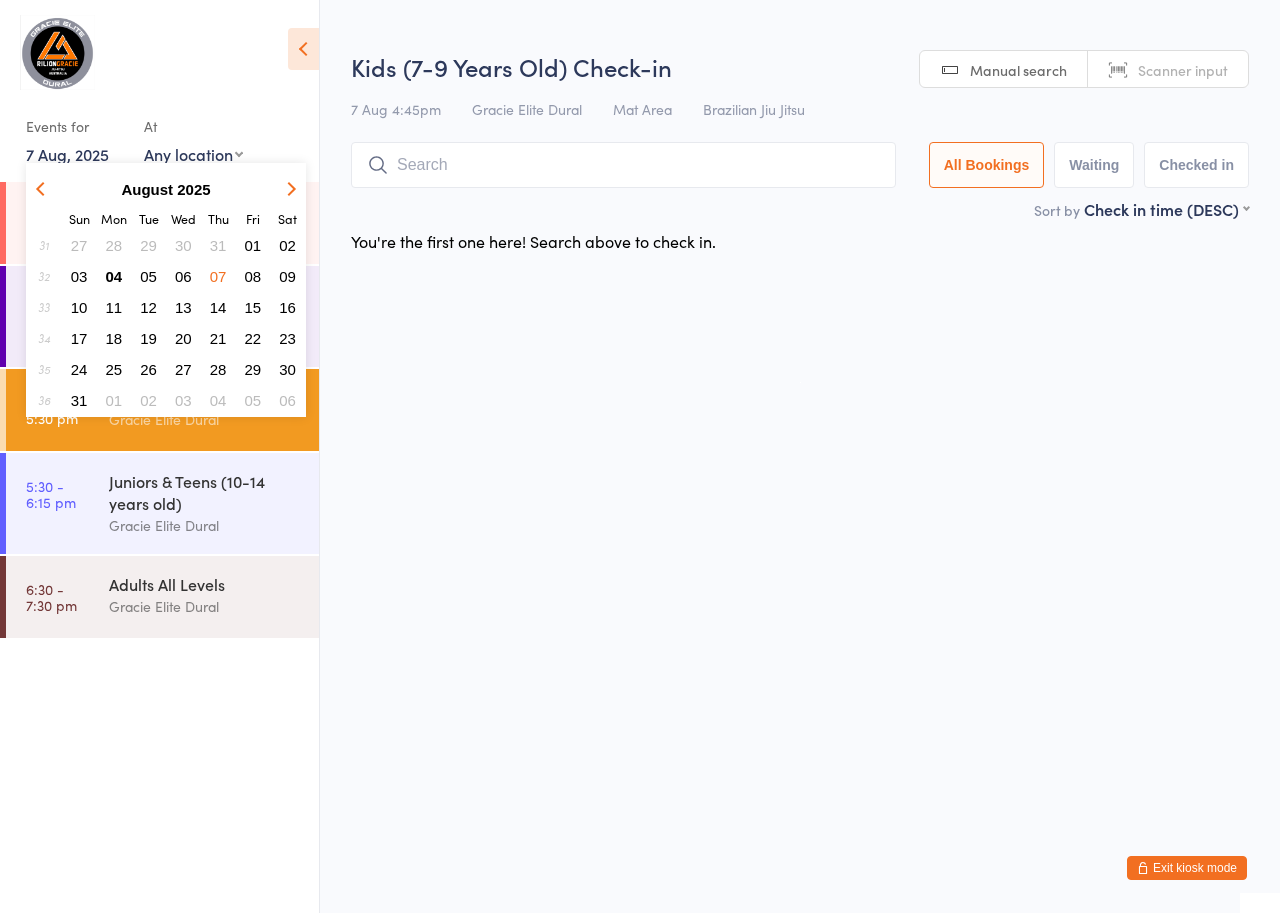 click on "06" at bounding box center [183, 276] 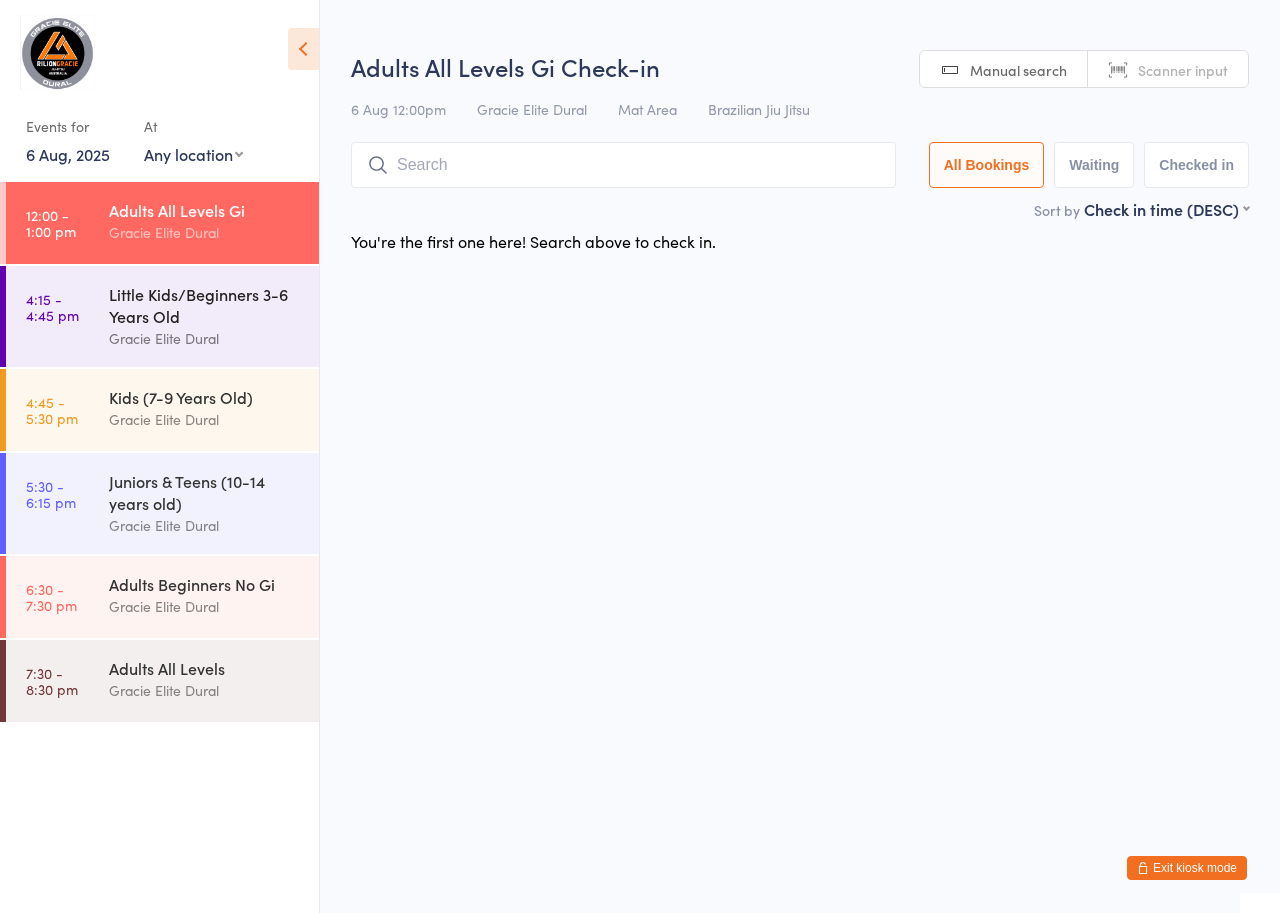 click on "4:15 - 4:45 pm Little Kids/Beginners 3-6 Years Old Gracie Elite Dural" at bounding box center [162, 316] 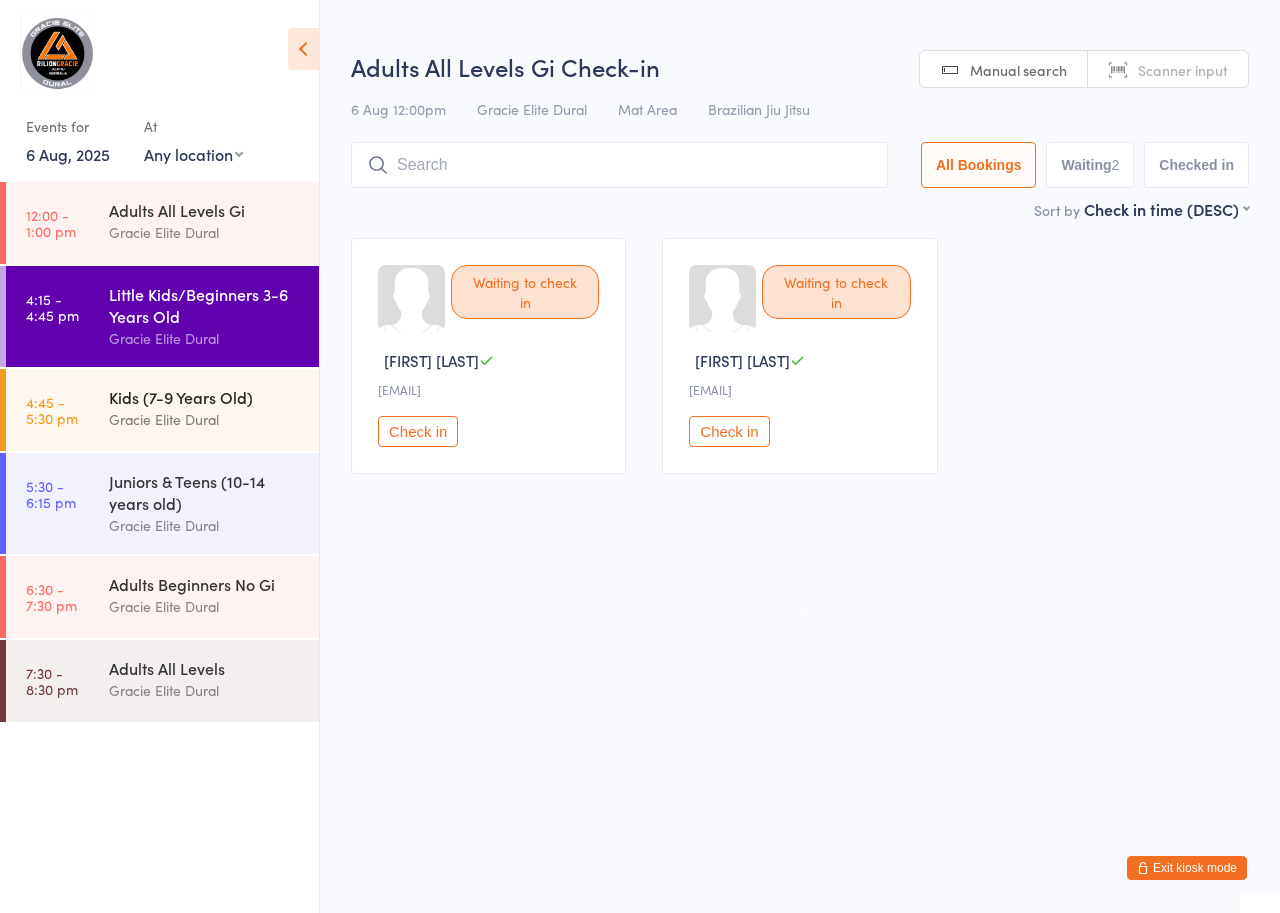 click on "Kids (7-9 Years Old)" at bounding box center (205, 397) 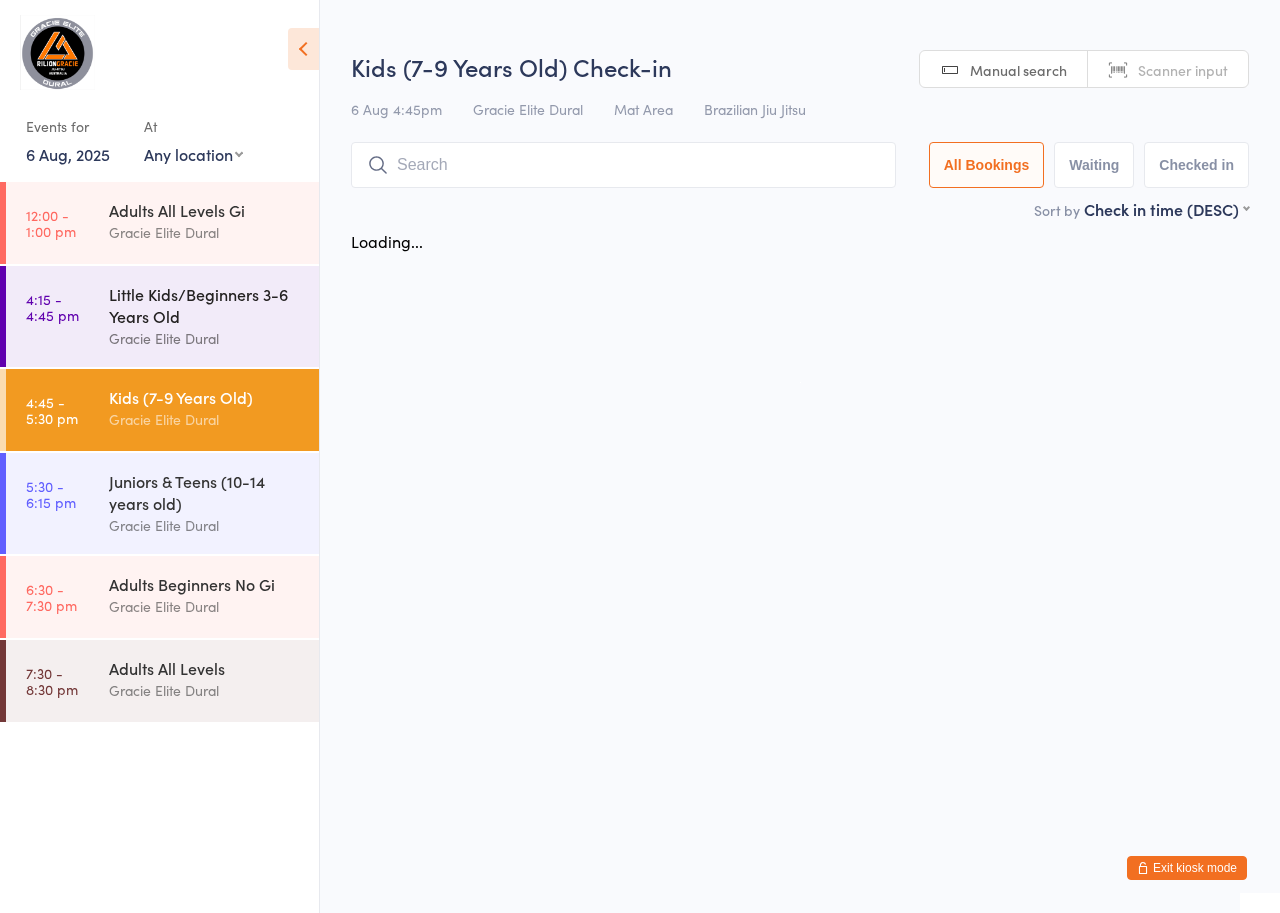 click on "Little Kids/Beginners 3-6 Years Old" at bounding box center (205, 305) 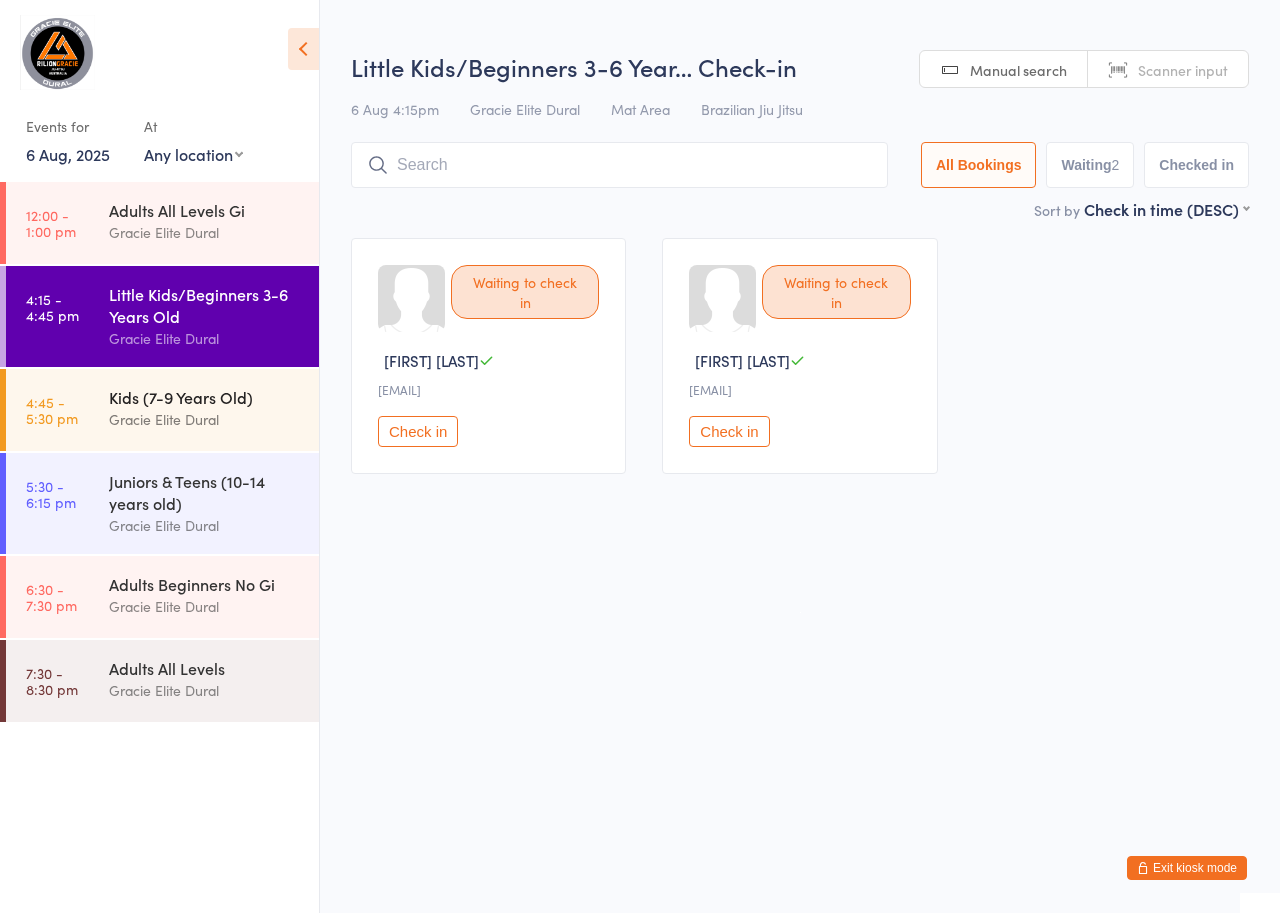 click on "4:45 - 5:30 pm Kids (7-9 Years Old) Gracie Elite Dural" at bounding box center [162, 410] 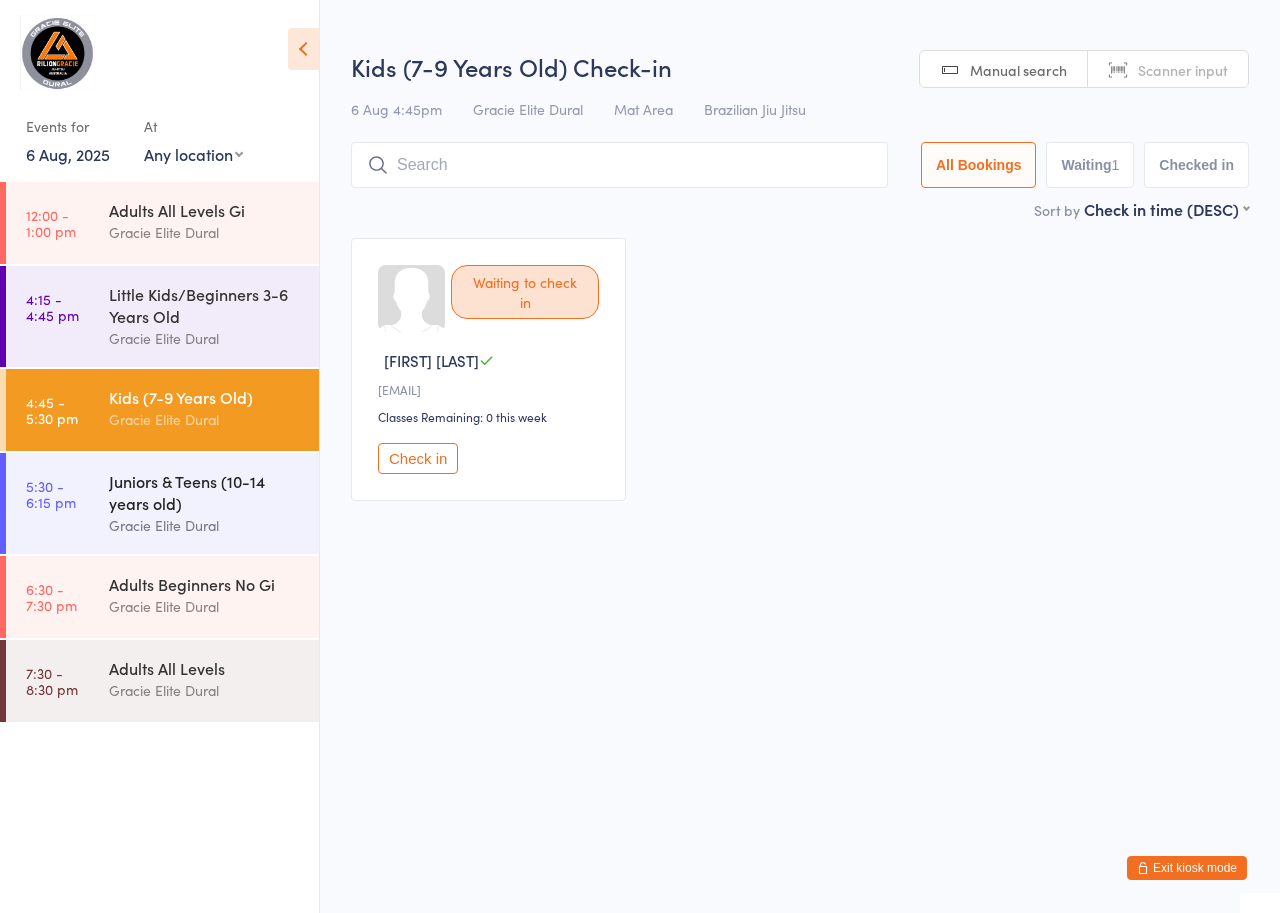 click on "Juniors & Teens (10-14 years old)" at bounding box center [205, 492] 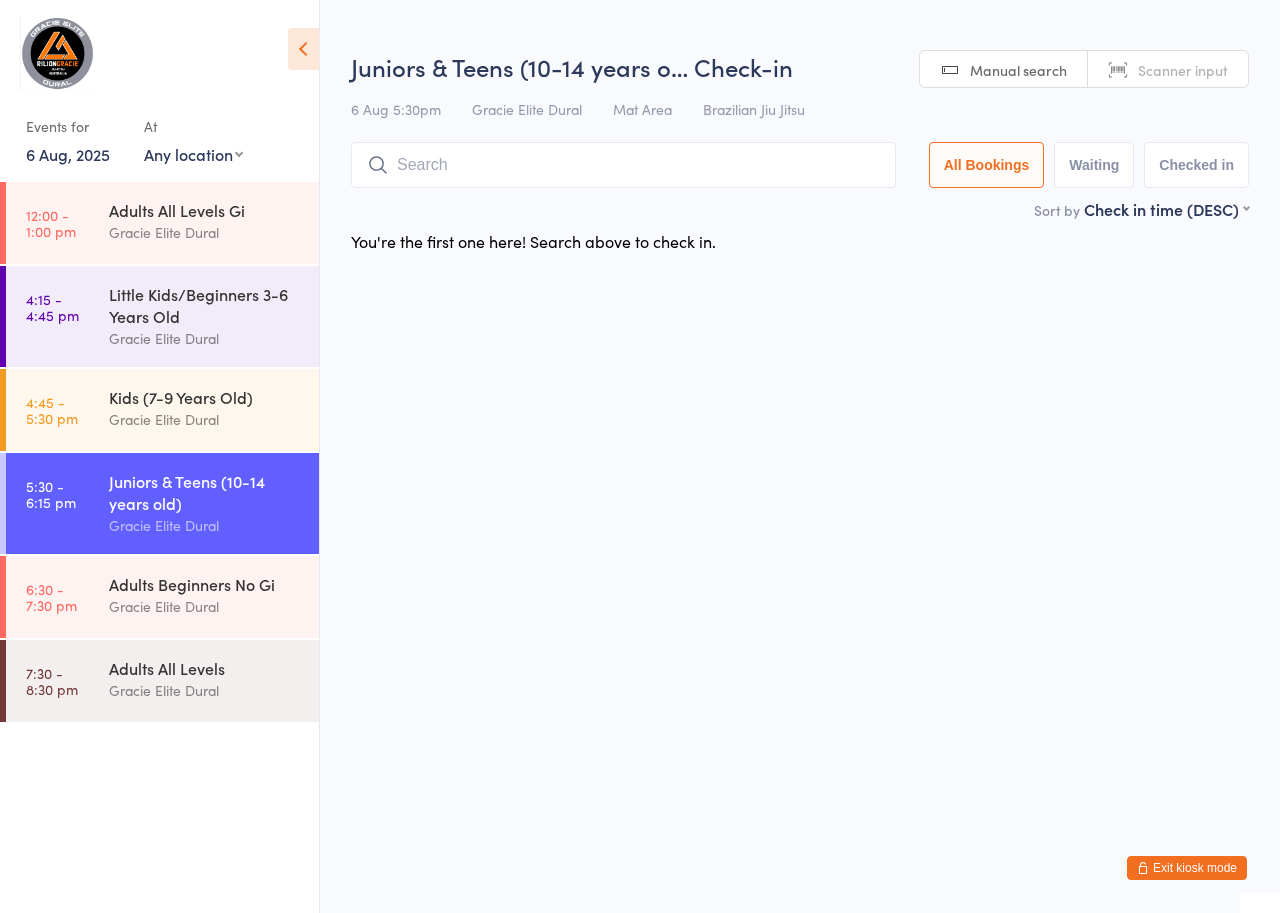 click on "6 Aug, 2025" at bounding box center [68, 154] 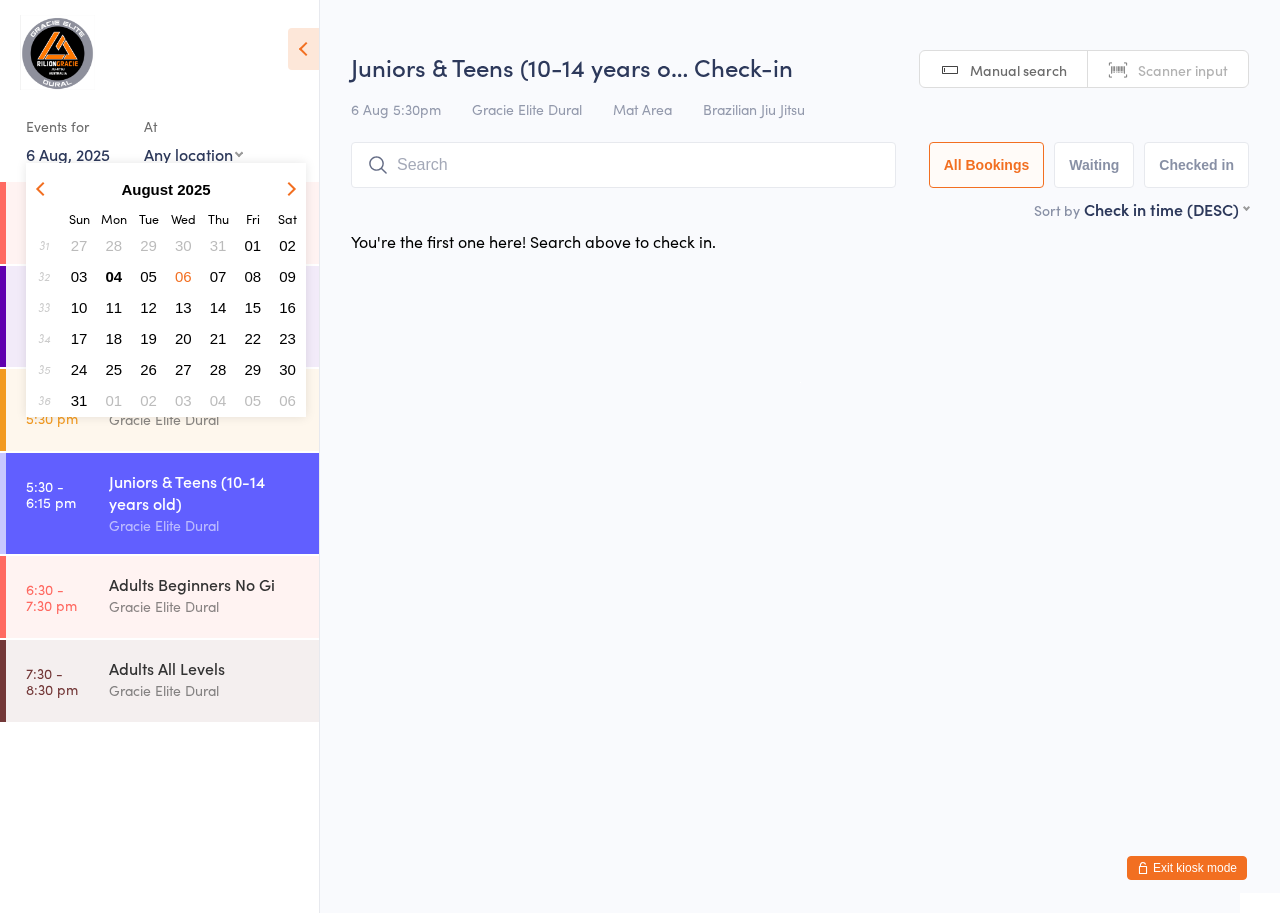 click on "05" at bounding box center (148, 276) 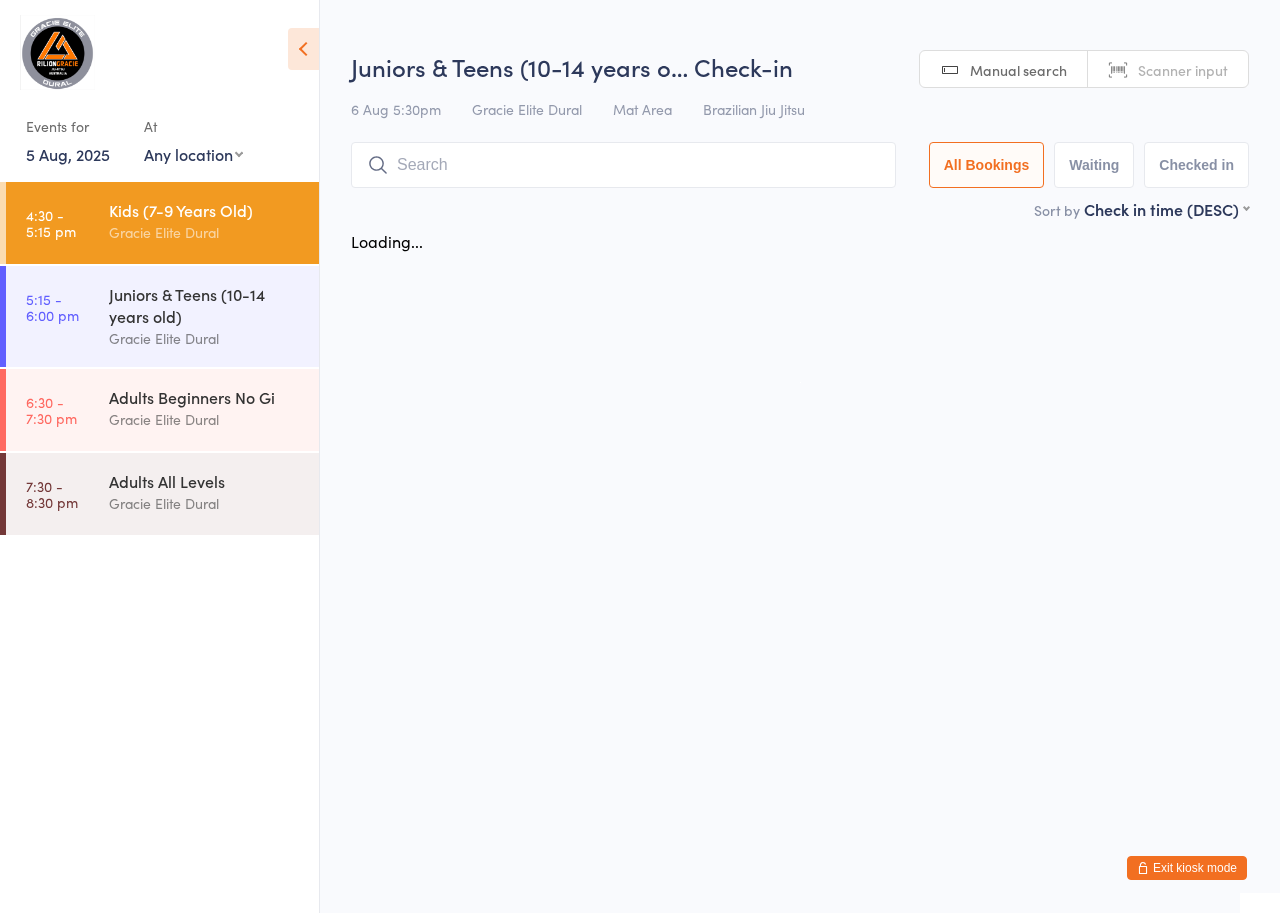 click on "5 Aug, 2025" at bounding box center (68, 154) 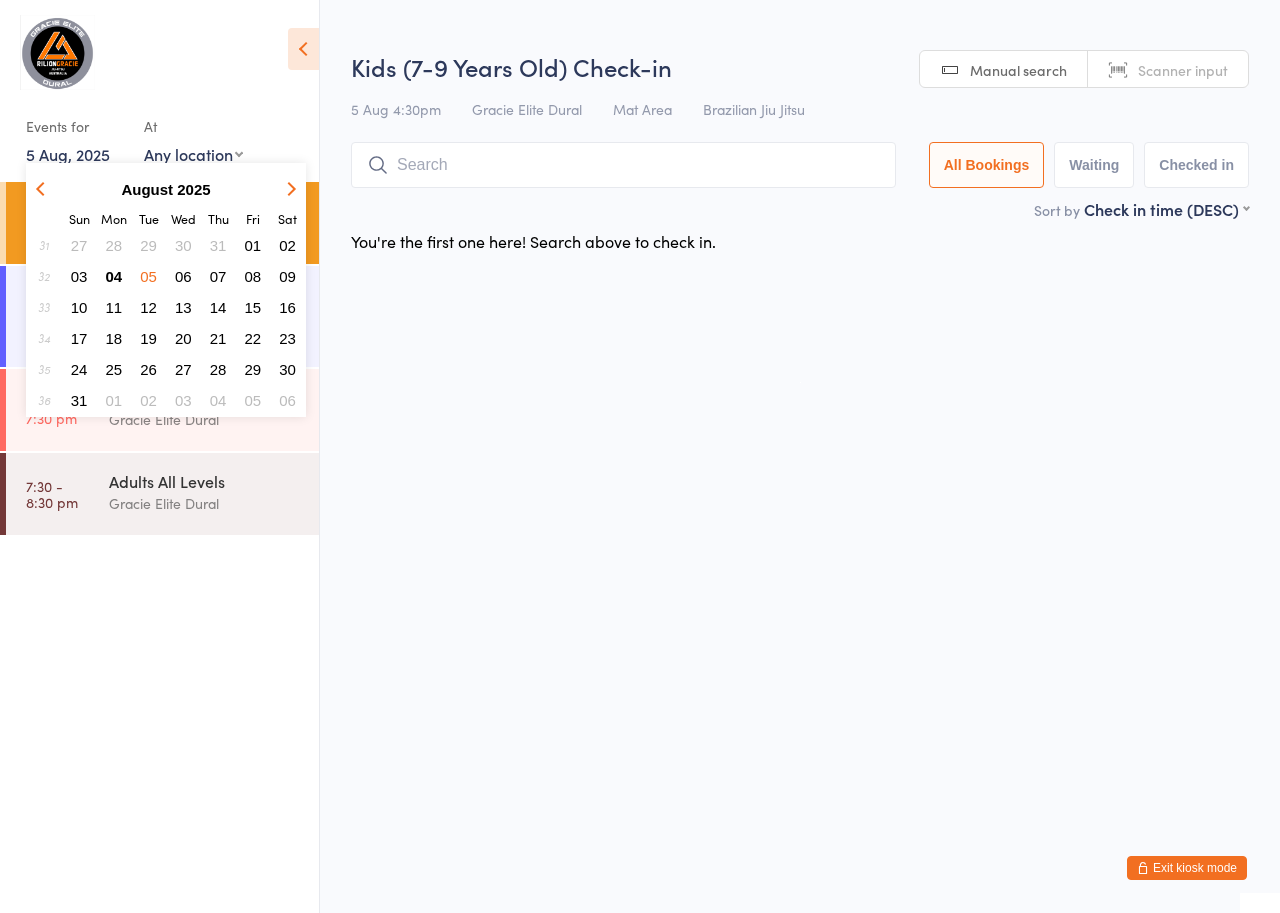 click on "08" at bounding box center (253, 276) 